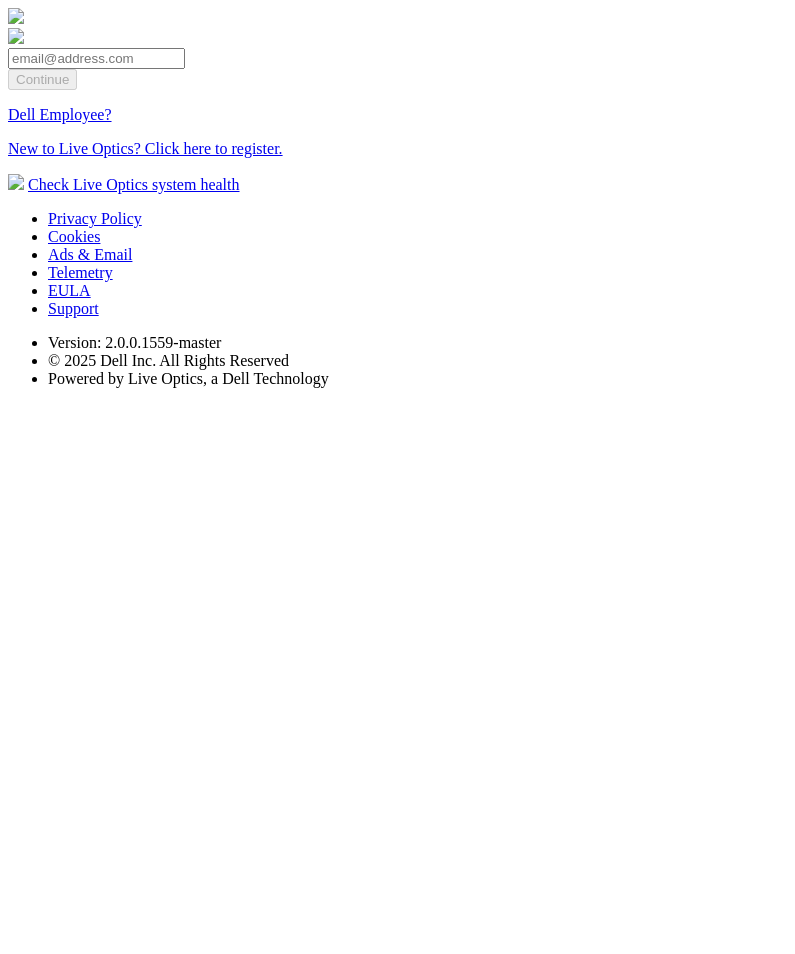 scroll, scrollTop: 0, scrollLeft: 0, axis: both 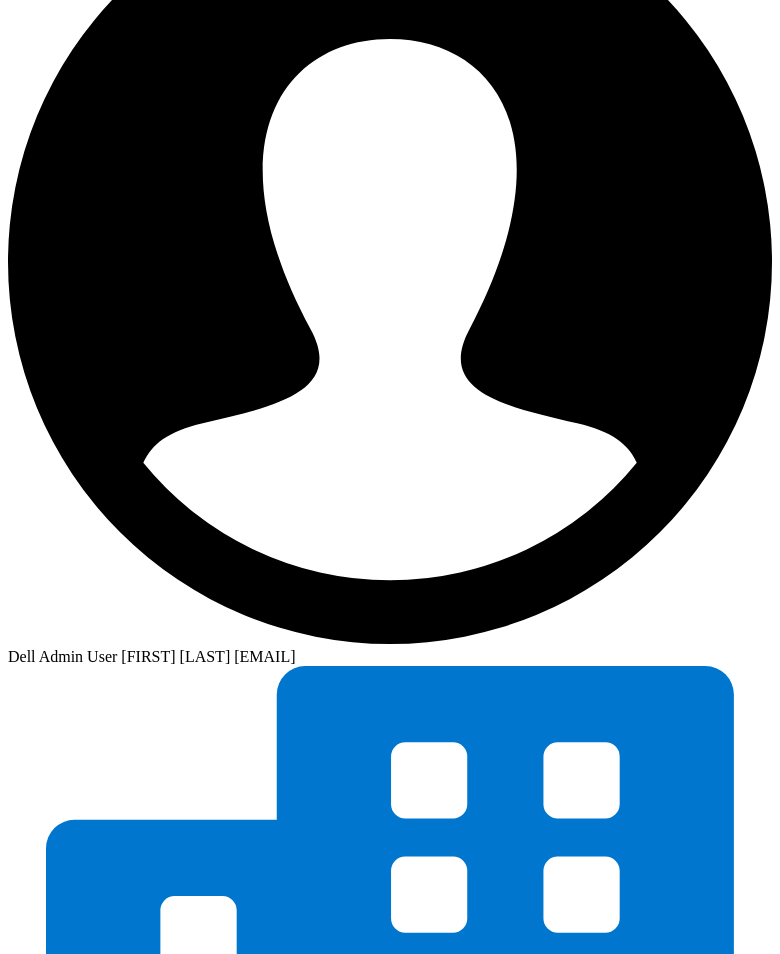 click on "9.16 demo" at bounding box center (48, 10566) 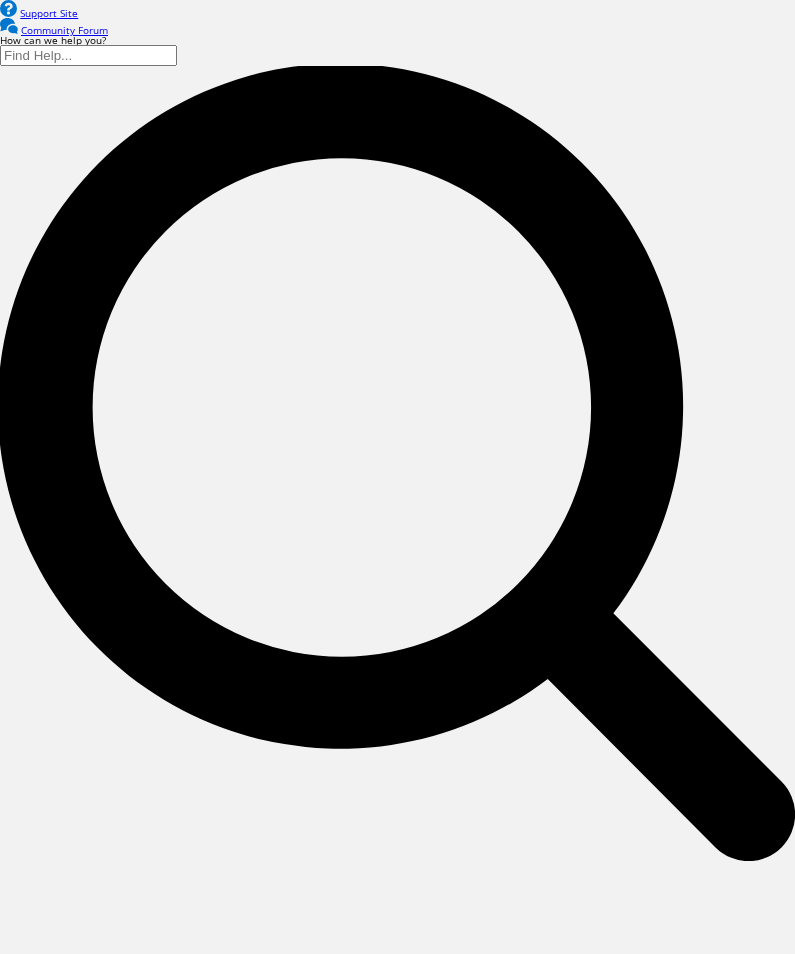 scroll, scrollTop: 0, scrollLeft: 0, axis: both 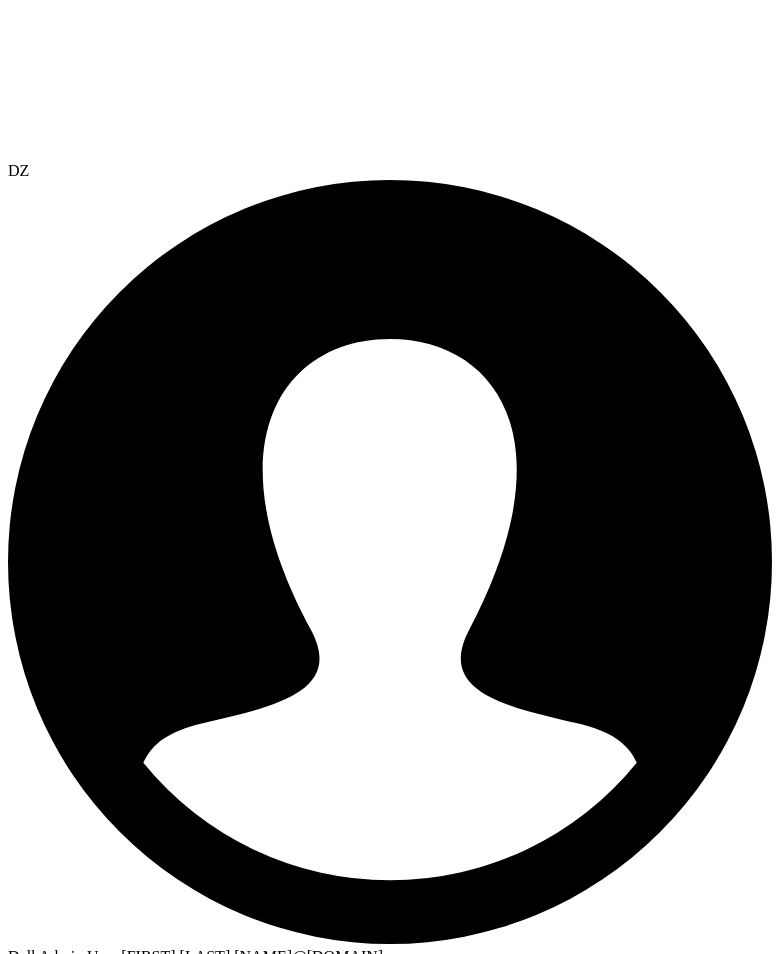 click at bounding box center [390, 3624] 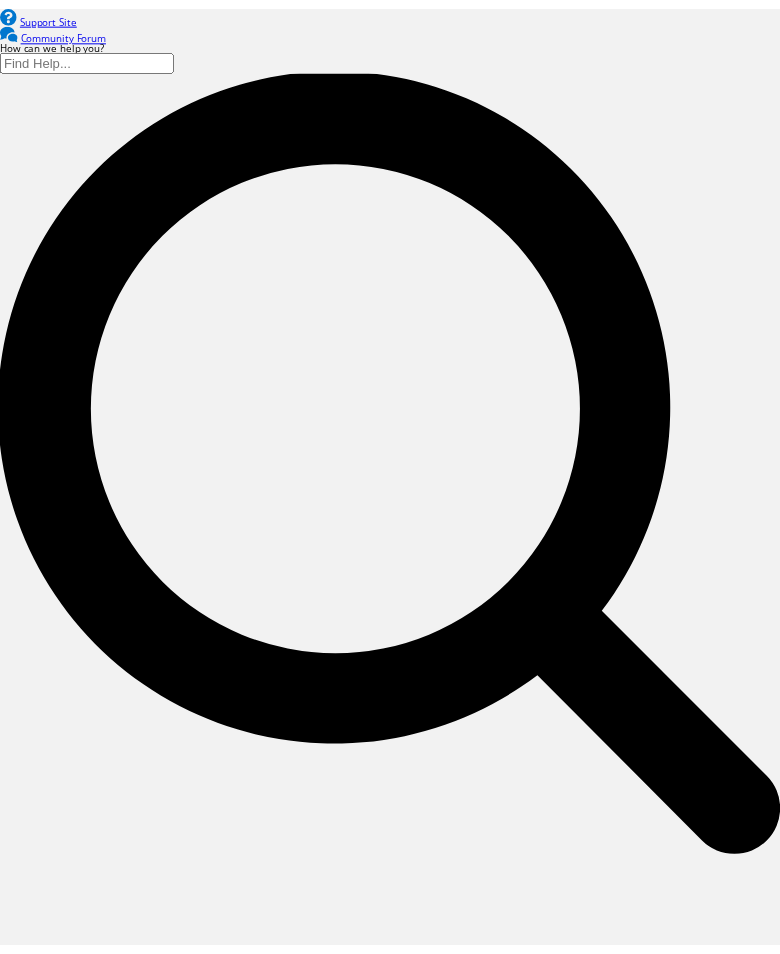 scroll, scrollTop: 0, scrollLeft: 0, axis: both 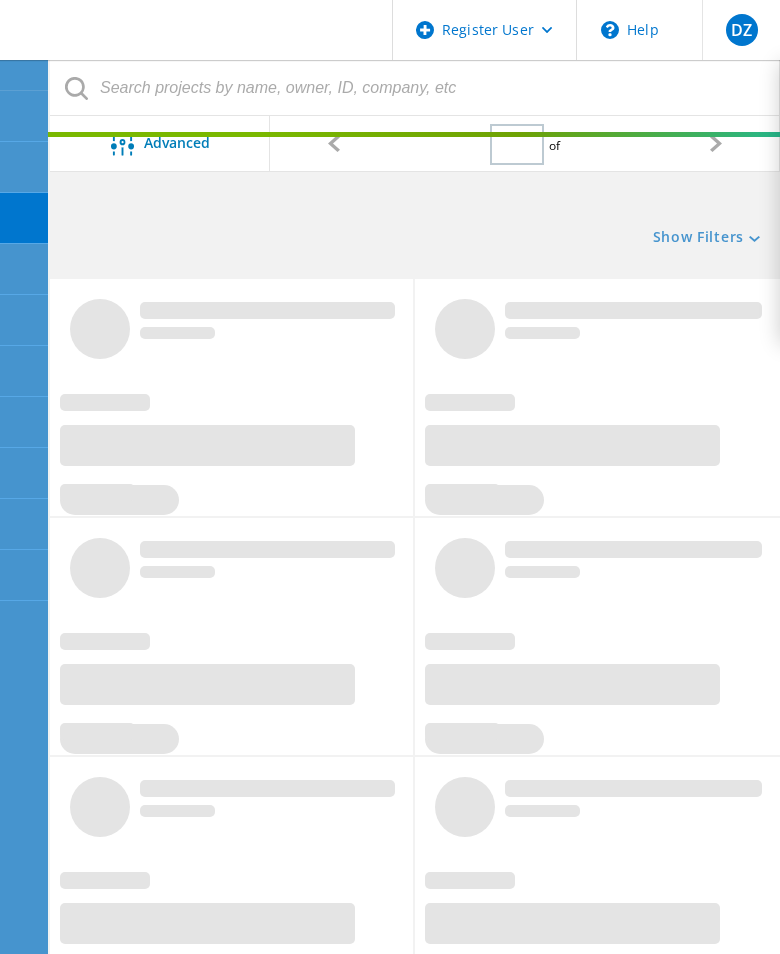 type on "1" 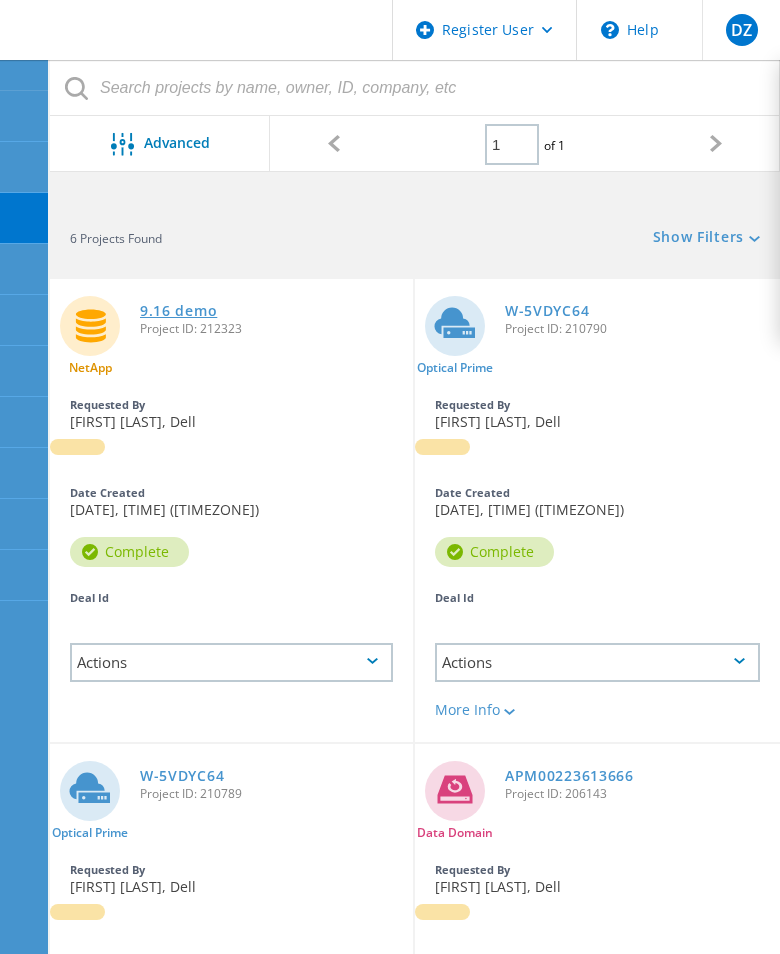 click on "9.16 demo" 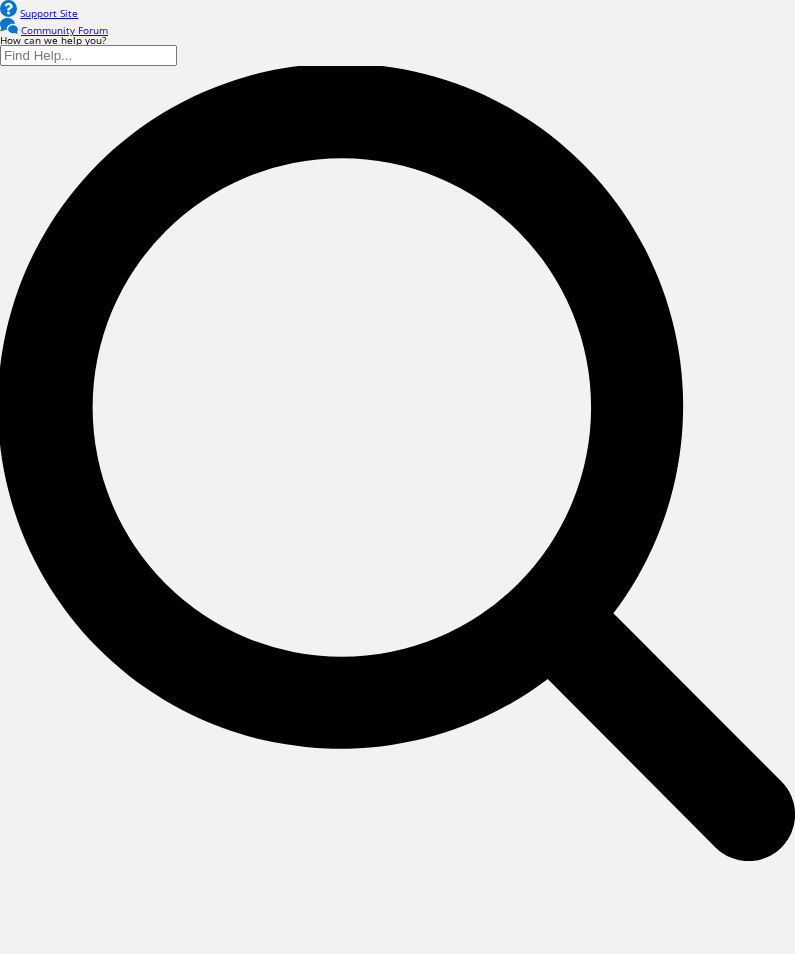 scroll, scrollTop: 0, scrollLeft: 0, axis: both 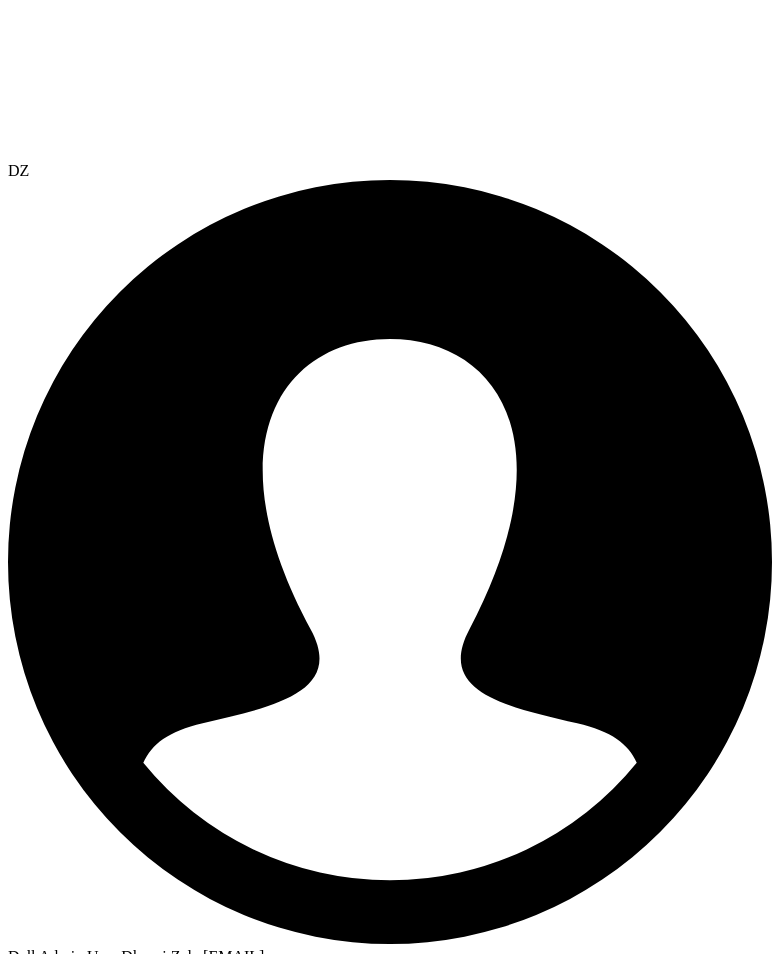 click 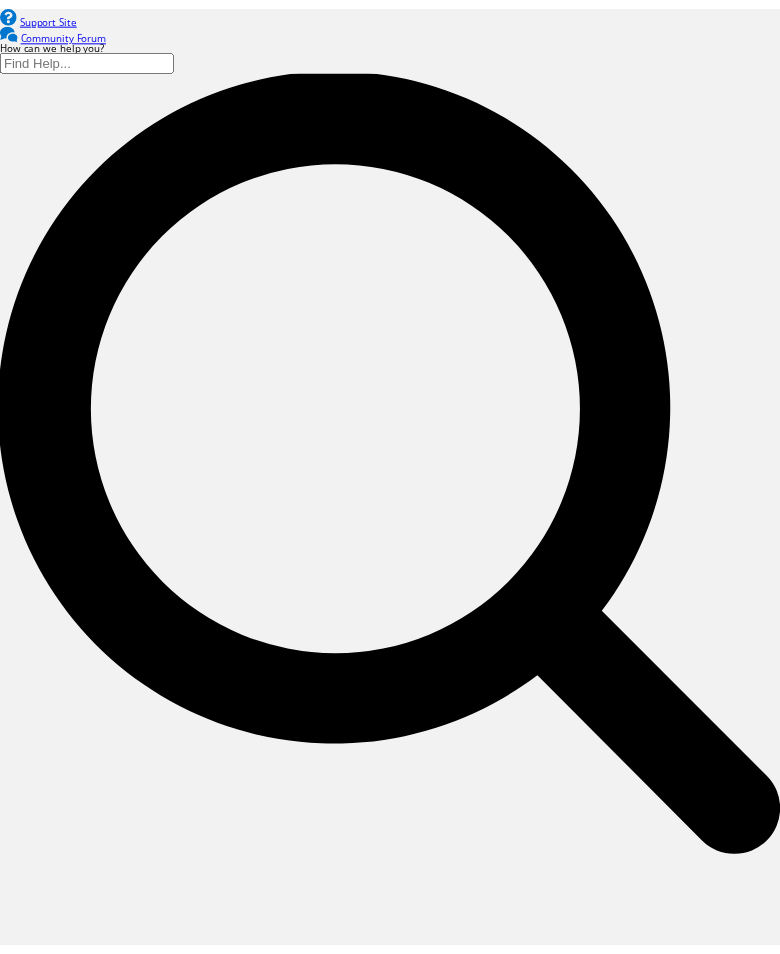 scroll, scrollTop: 0, scrollLeft: 0, axis: both 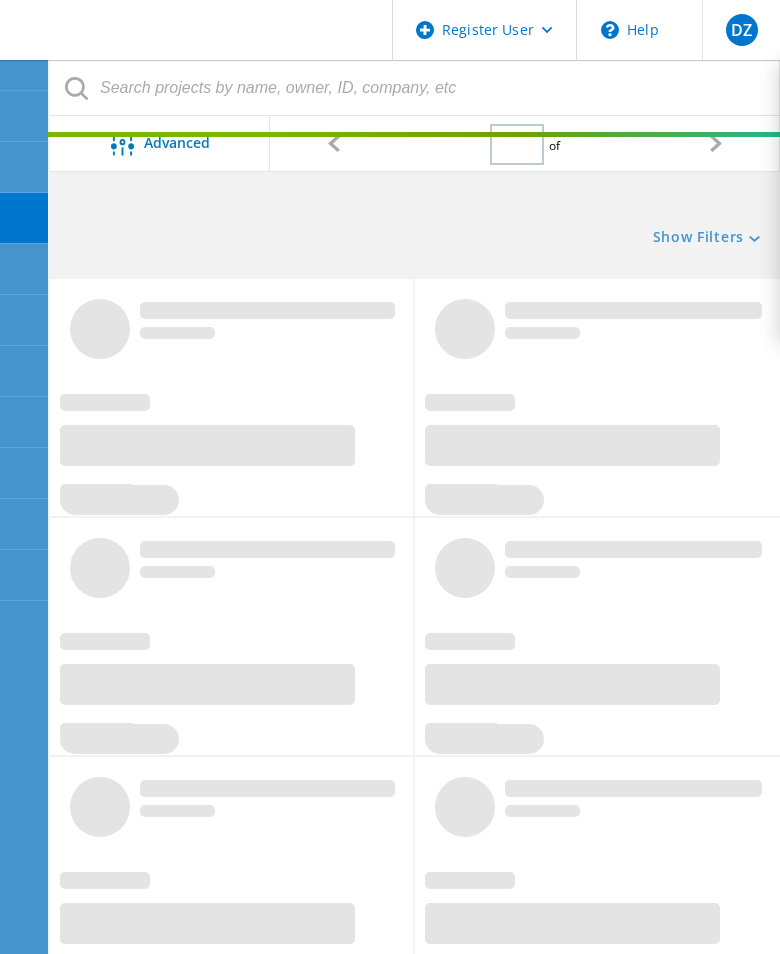 type on "1" 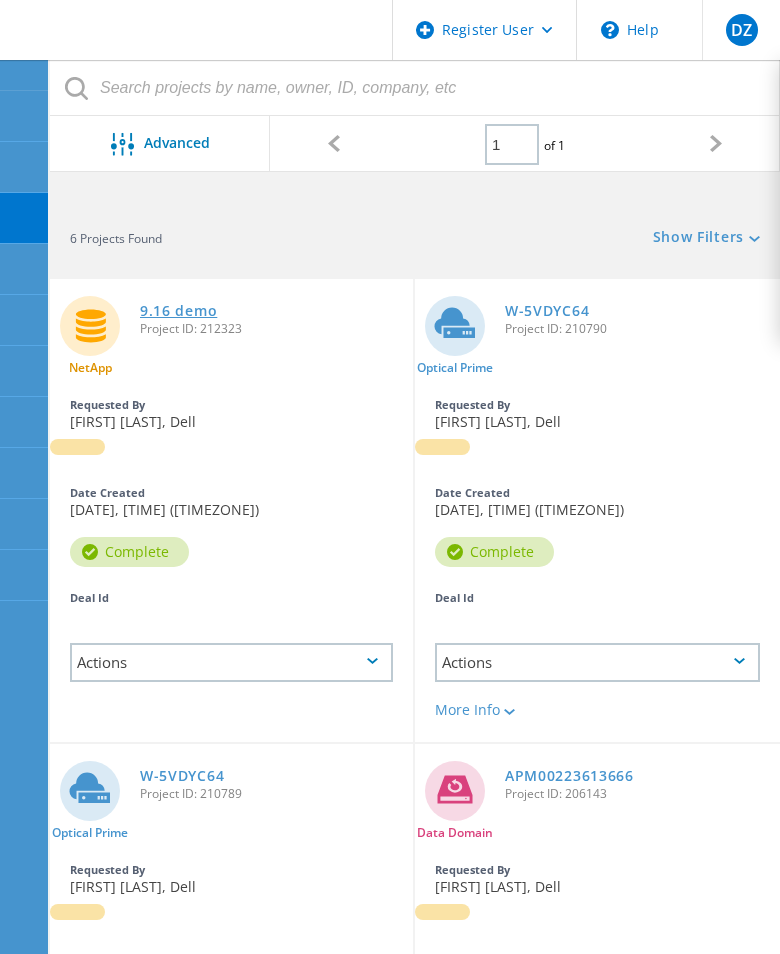 click on "9.16 demo" 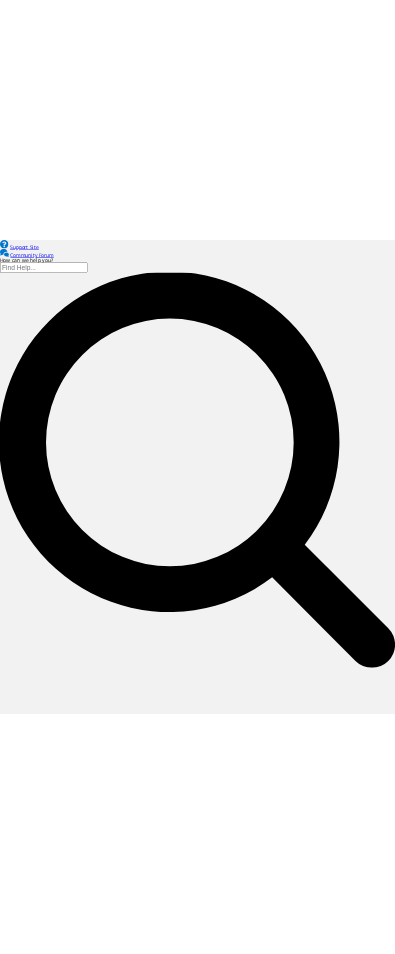 scroll, scrollTop: 0, scrollLeft: 0, axis: both 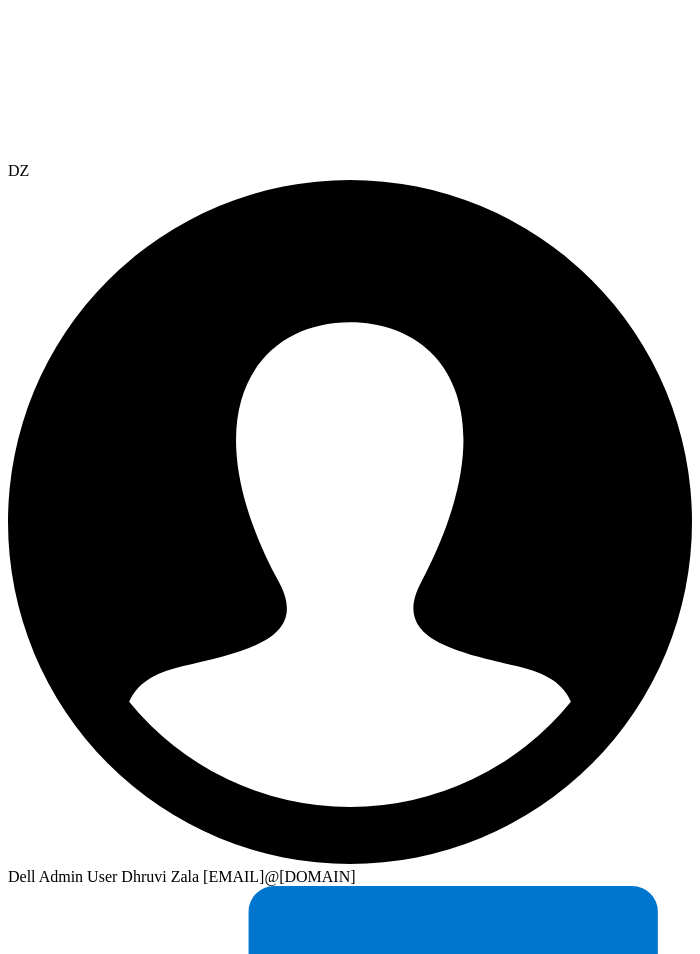 click on "Dashboard
Request Capture
Projects
Search Projects
Upload SIOKIT
Optical Prime Collector Runs" at bounding box center [350, 4668] 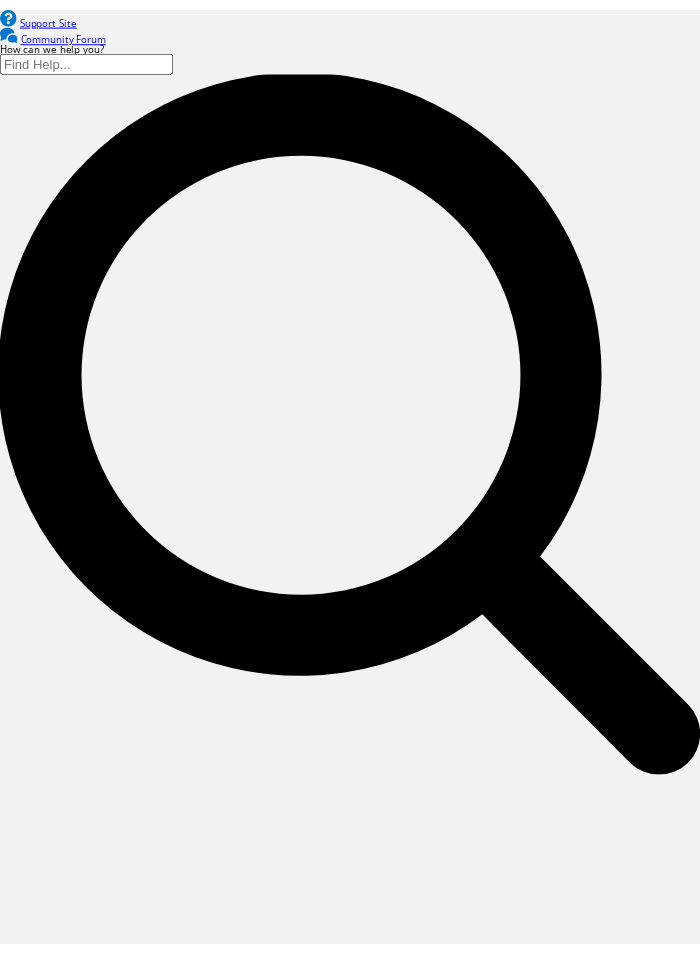 scroll, scrollTop: 0, scrollLeft: 0, axis: both 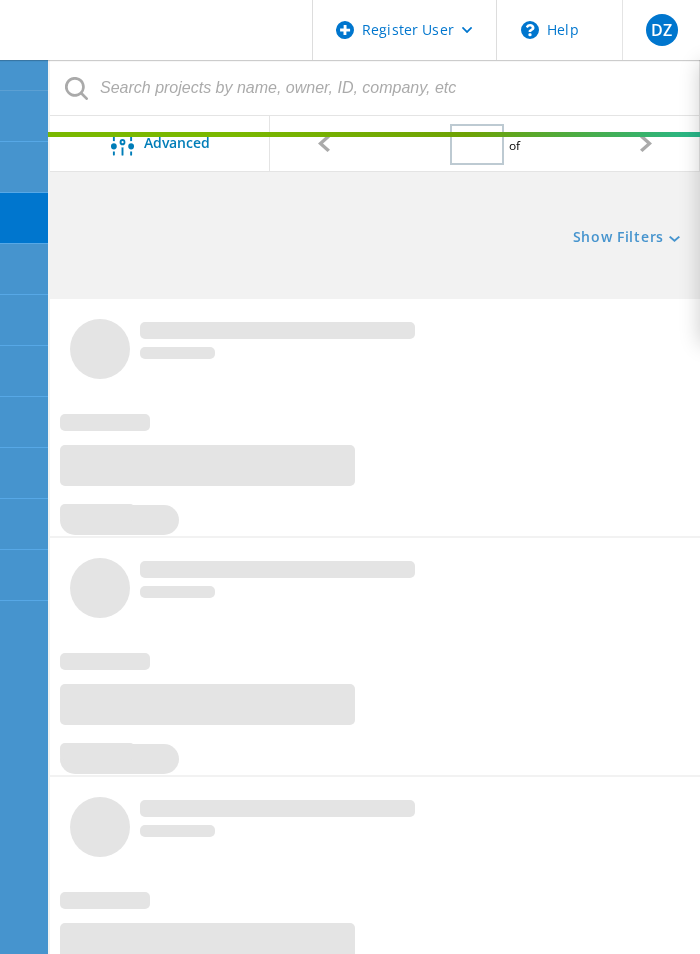 type on "1" 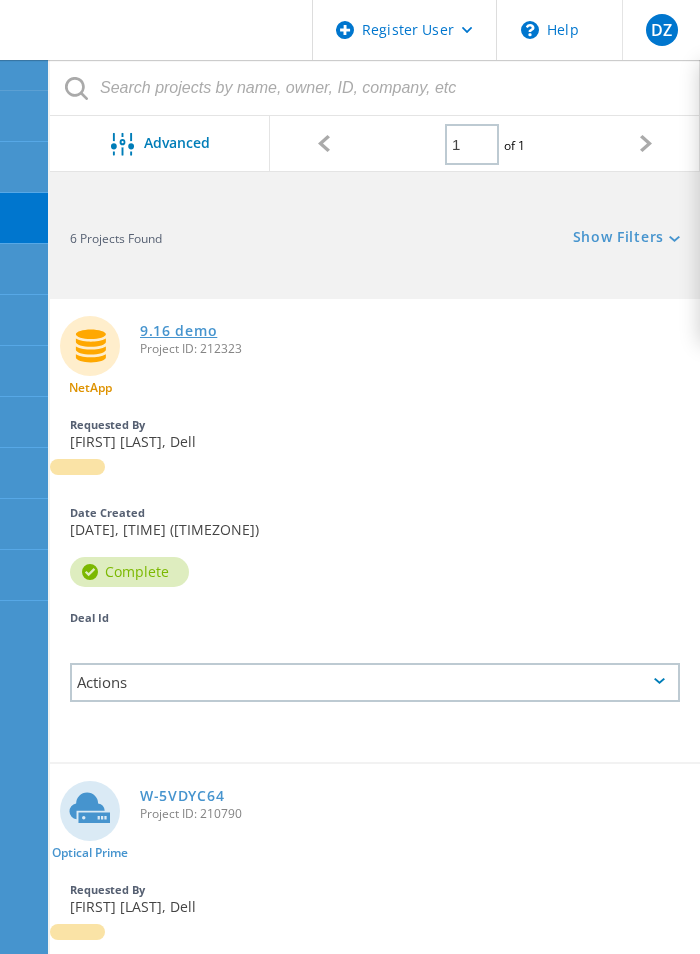 click on "9.16 demo" 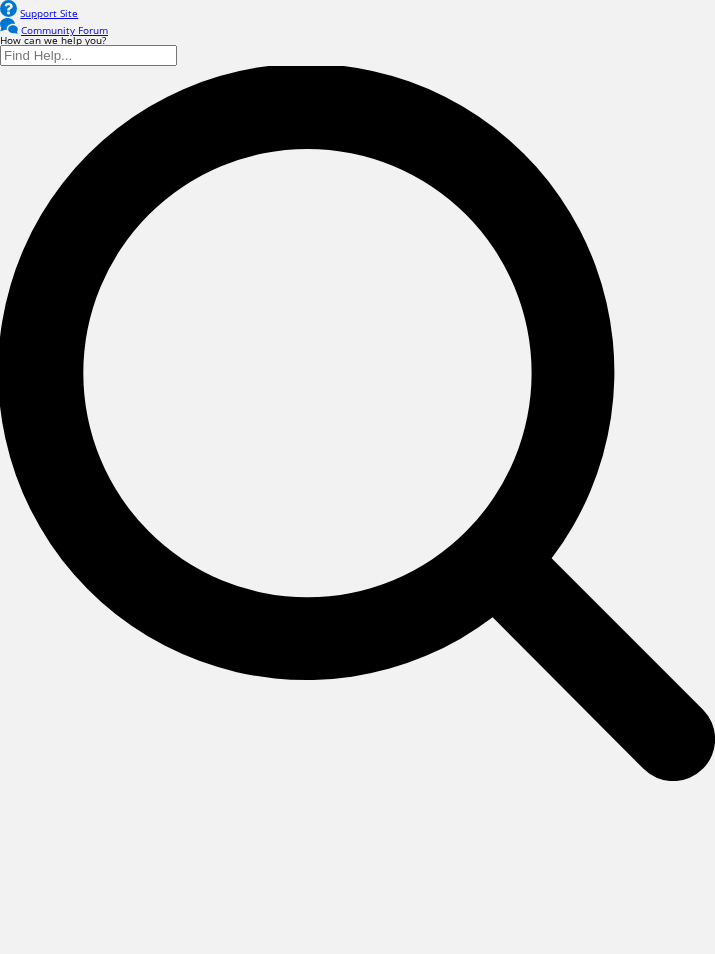 scroll, scrollTop: 0, scrollLeft: 0, axis: both 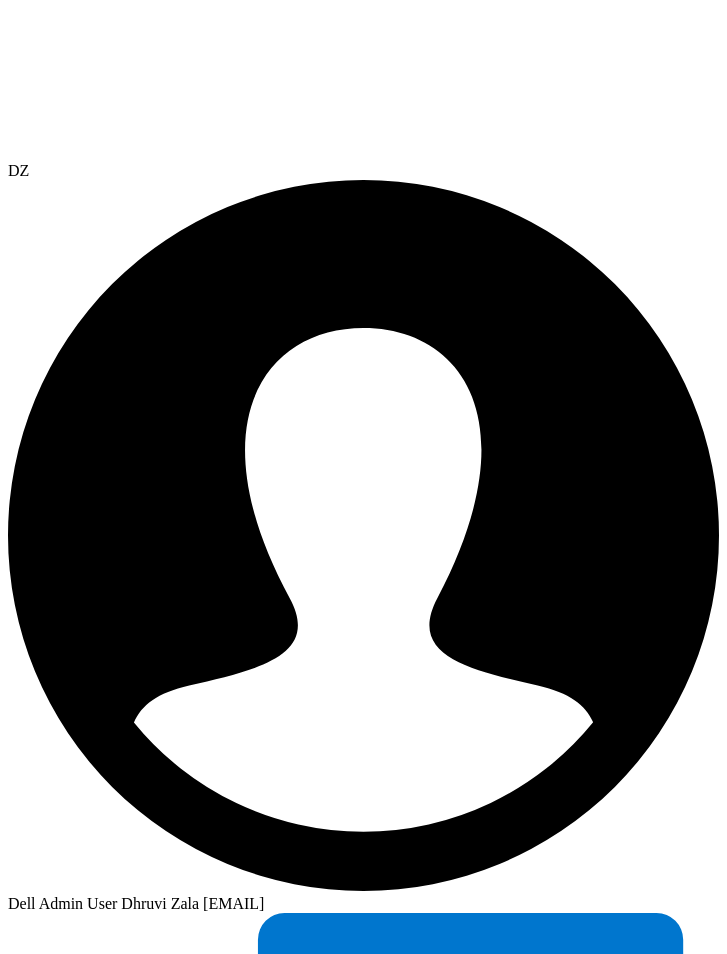click 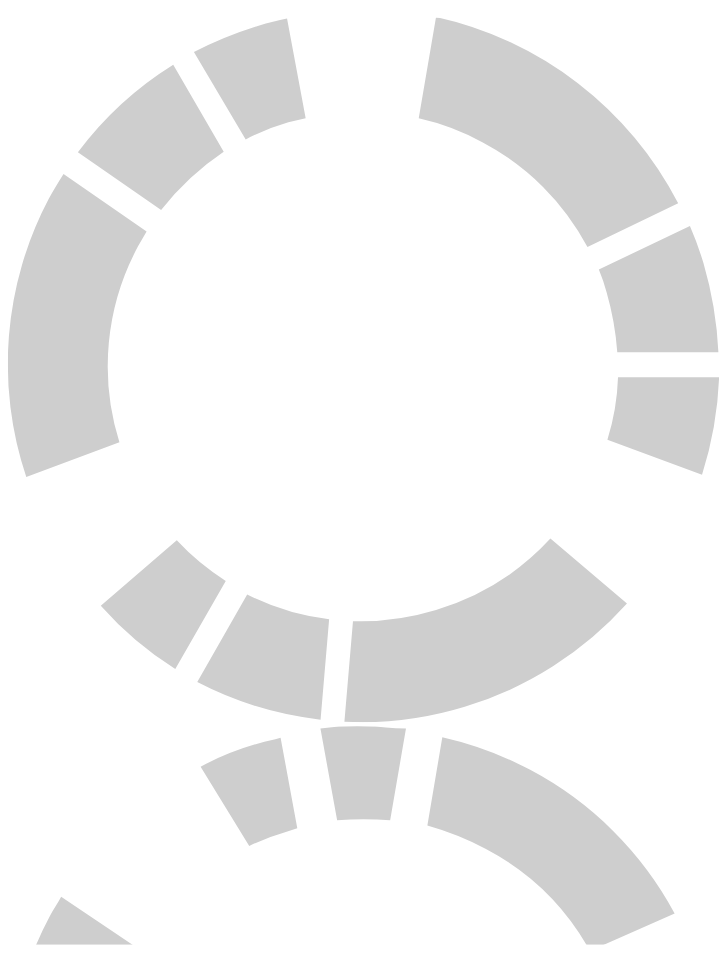 scroll, scrollTop: 0, scrollLeft: 0, axis: both 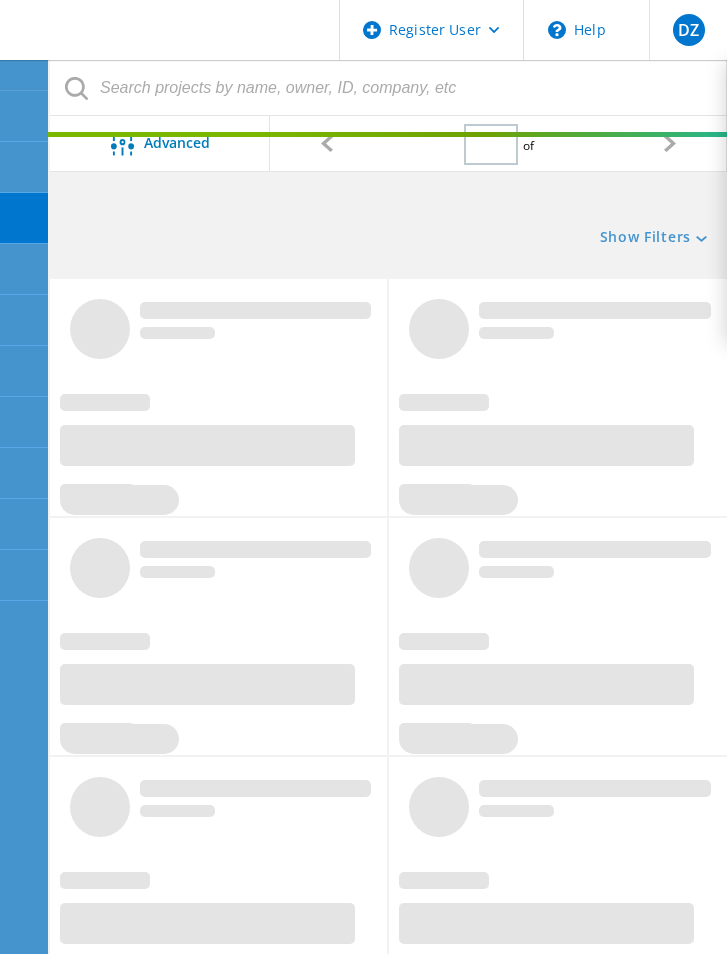 type on "1" 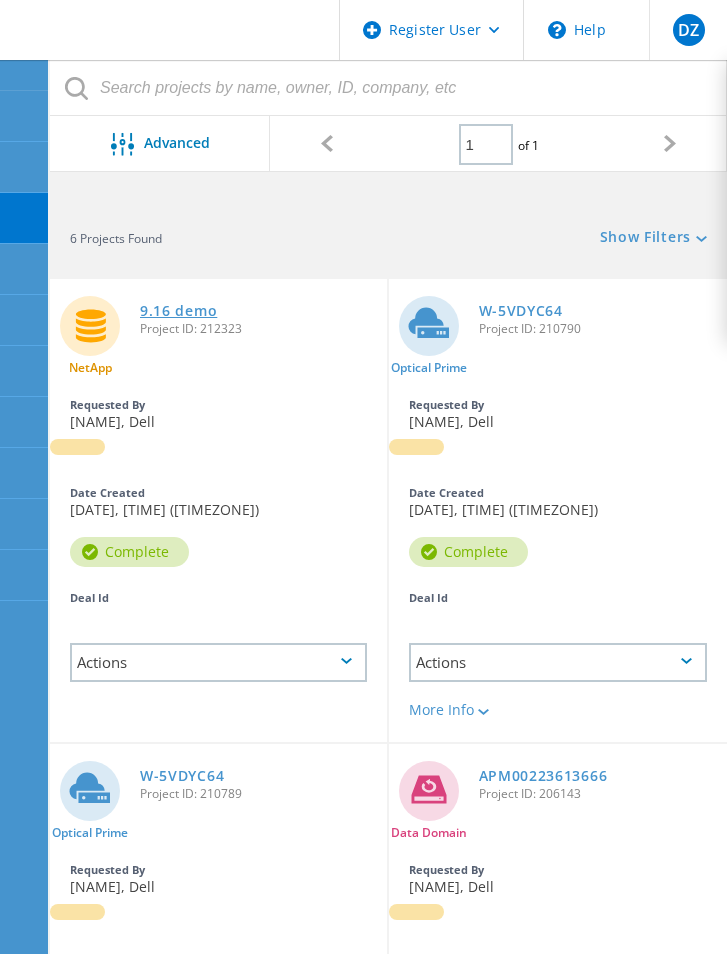 click on "9.16 demo" 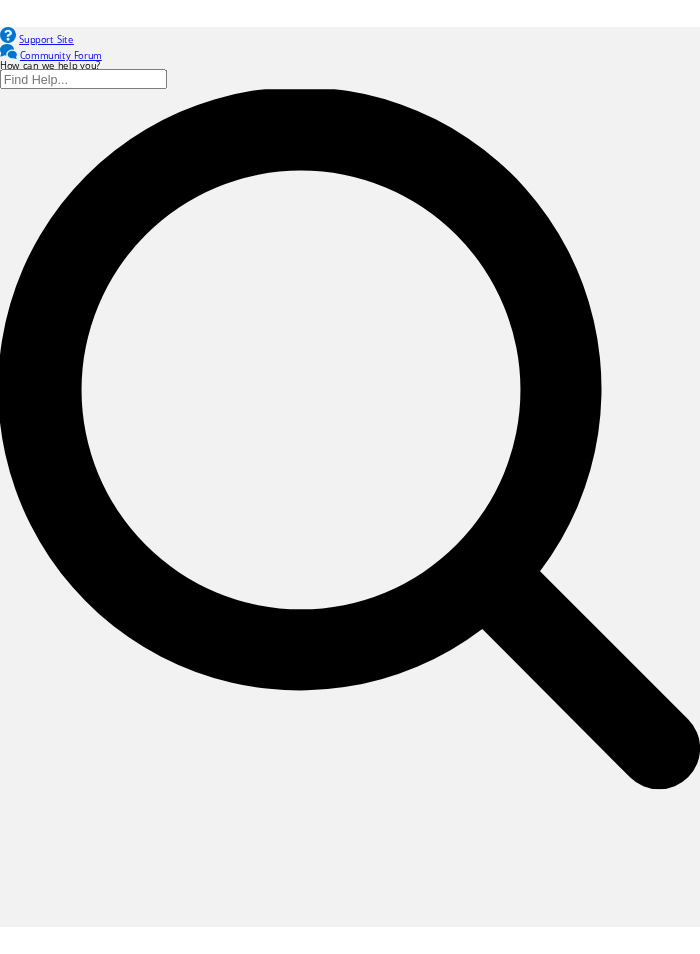 scroll, scrollTop: 0, scrollLeft: 0, axis: both 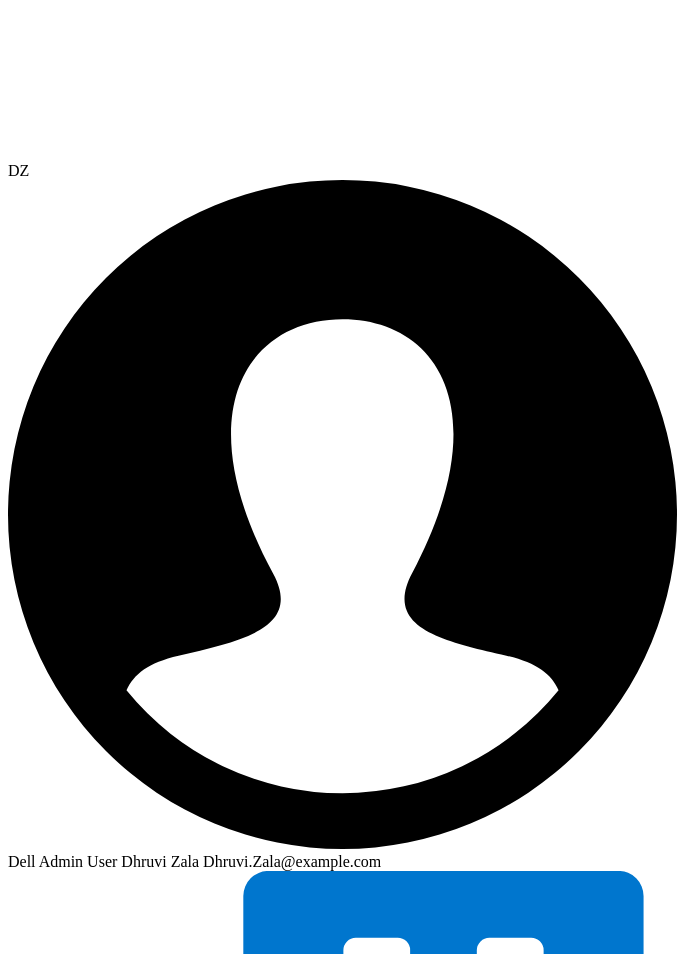 click at bounding box center (342, 85) 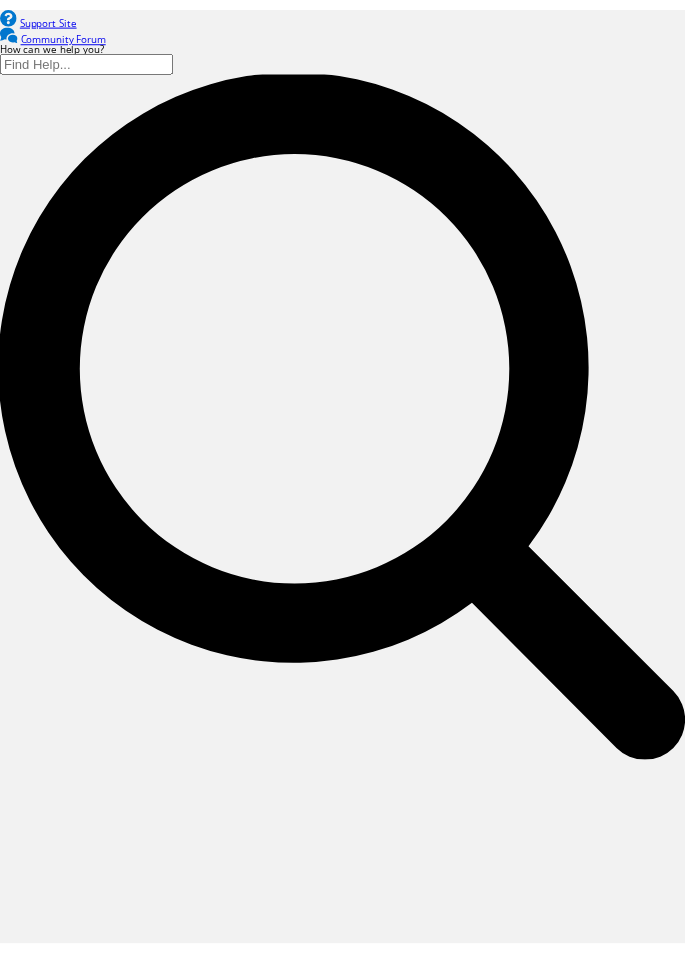 scroll, scrollTop: 0, scrollLeft: 0, axis: both 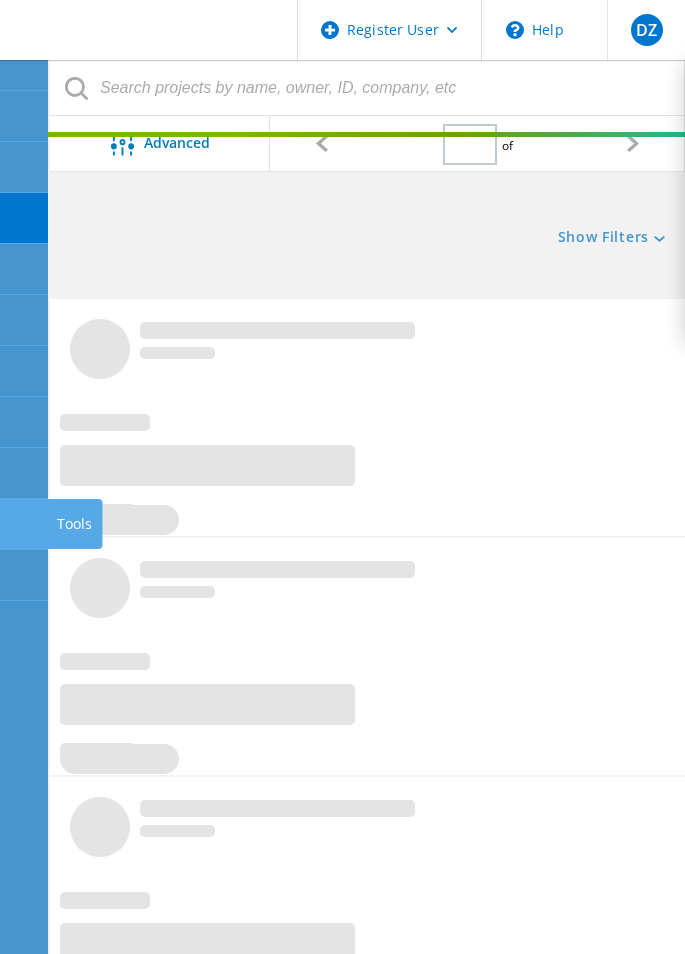 type on "1" 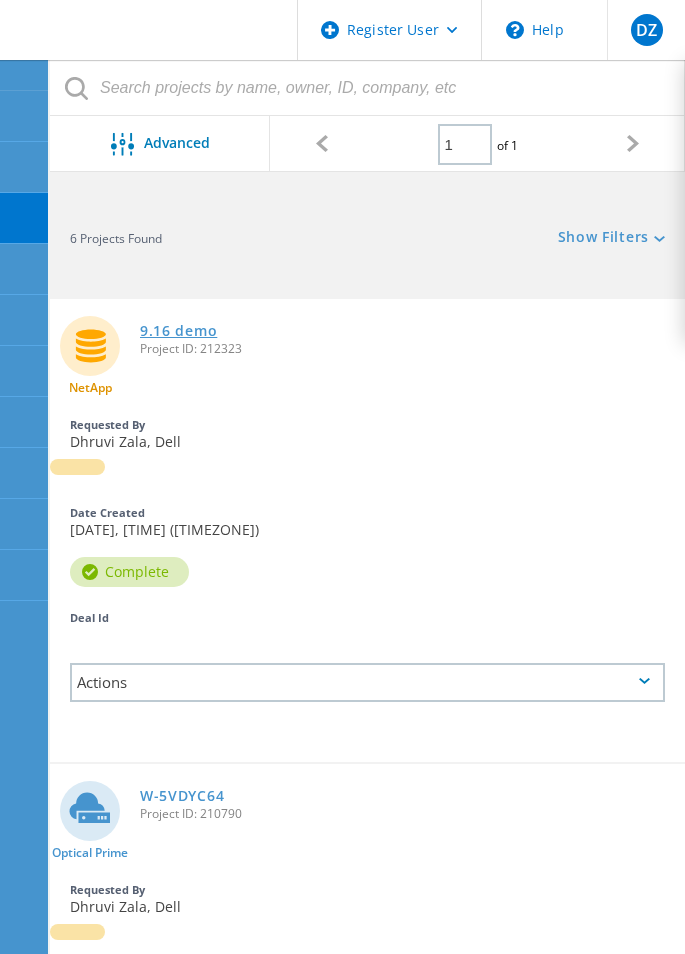 click on "9.16 demo" 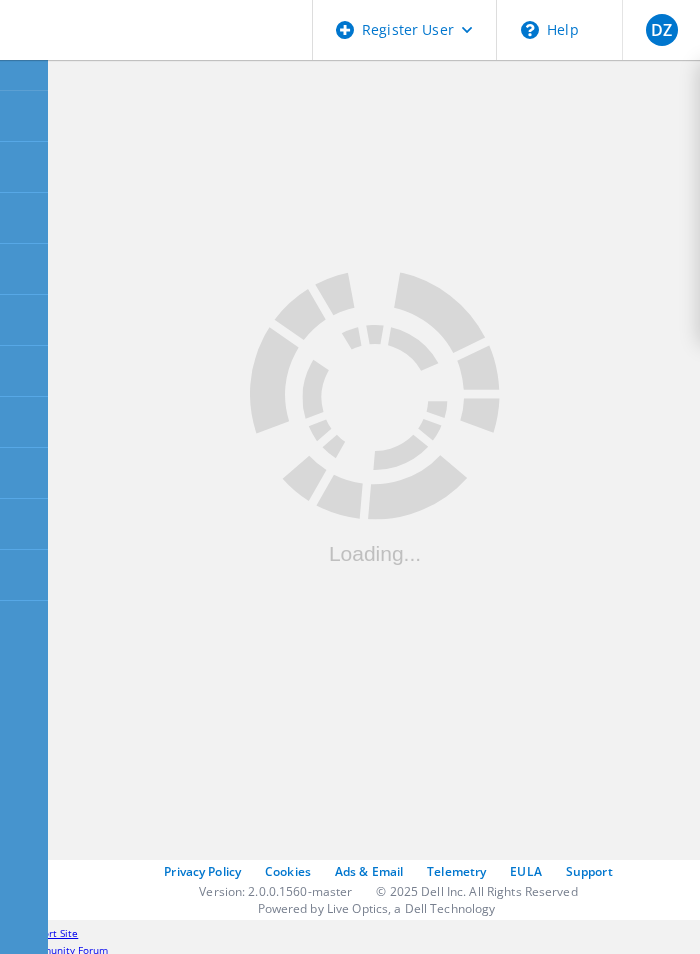 click 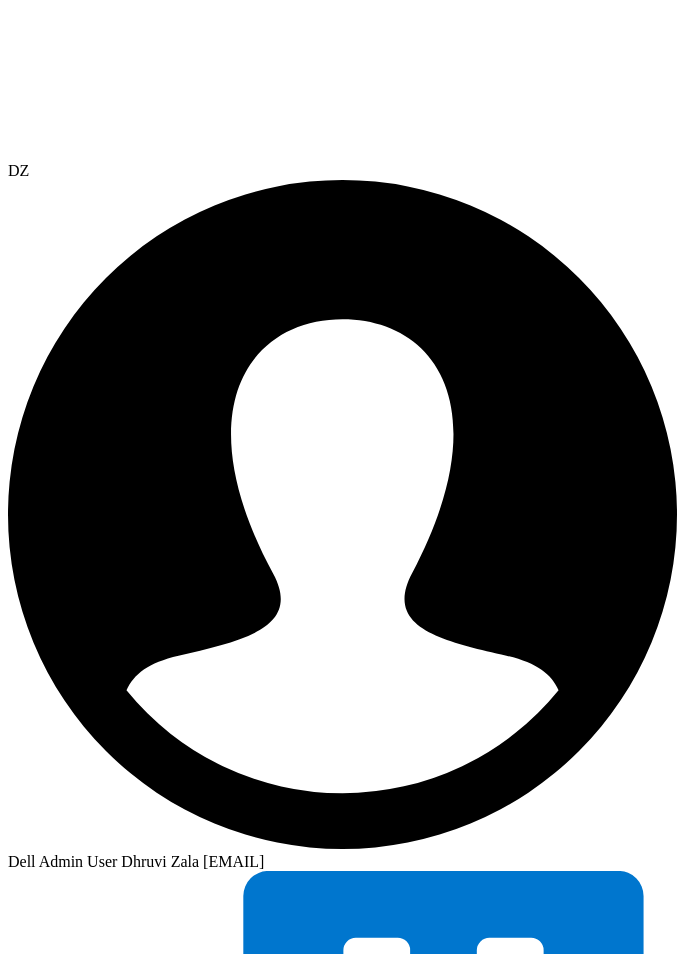 scroll, scrollTop: 0, scrollLeft: 0, axis: both 